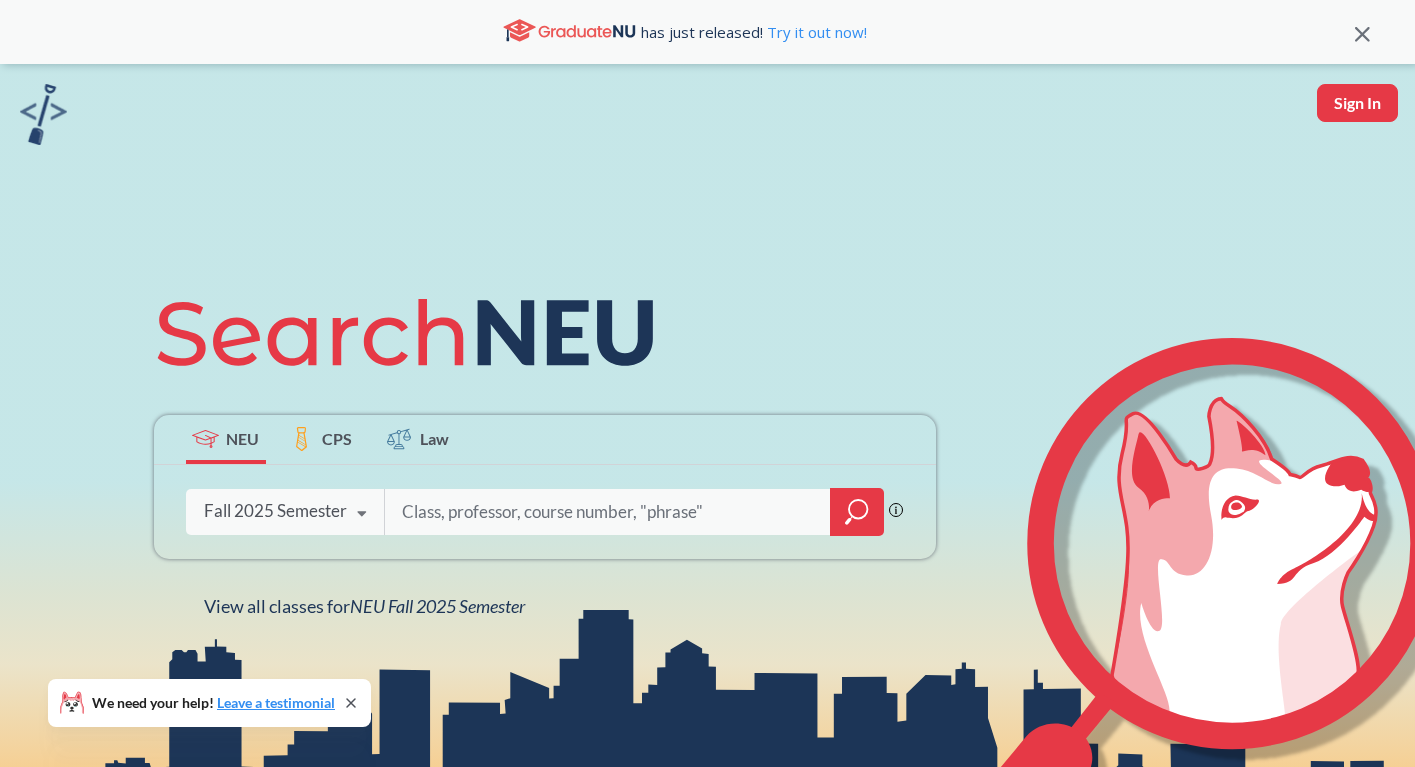 scroll, scrollTop: 0, scrollLeft: 0, axis: both 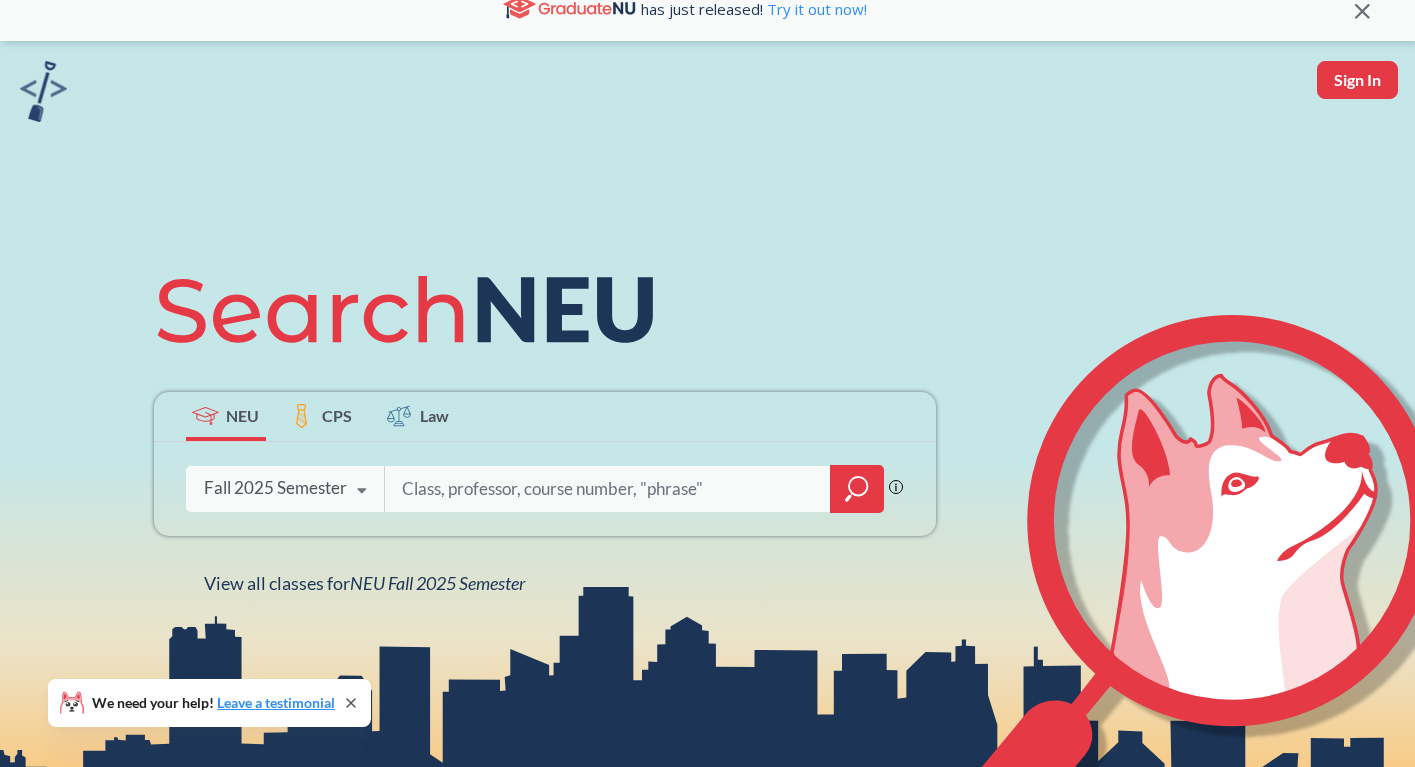 click at bounding box center (608, 489) 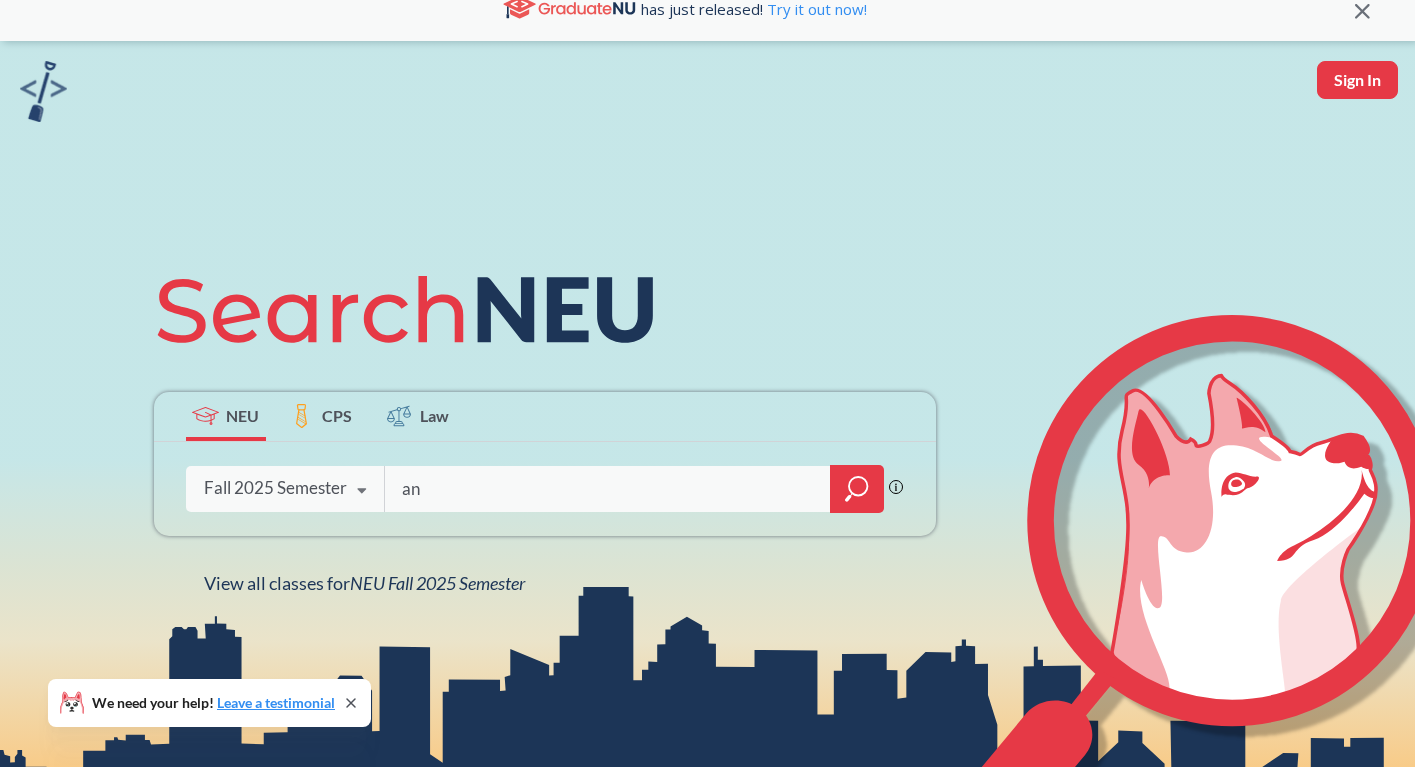 type on "a" 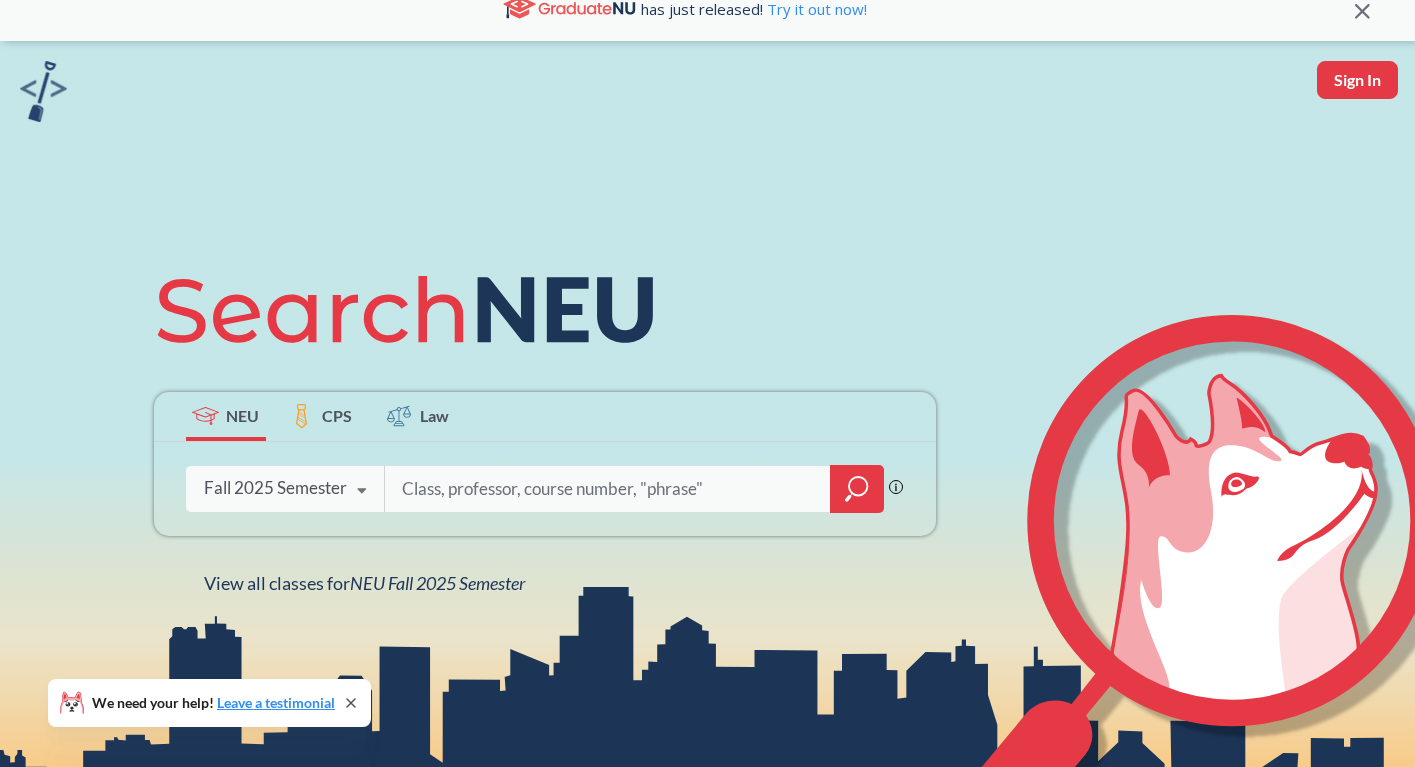 click at bounding box center (608, 489) 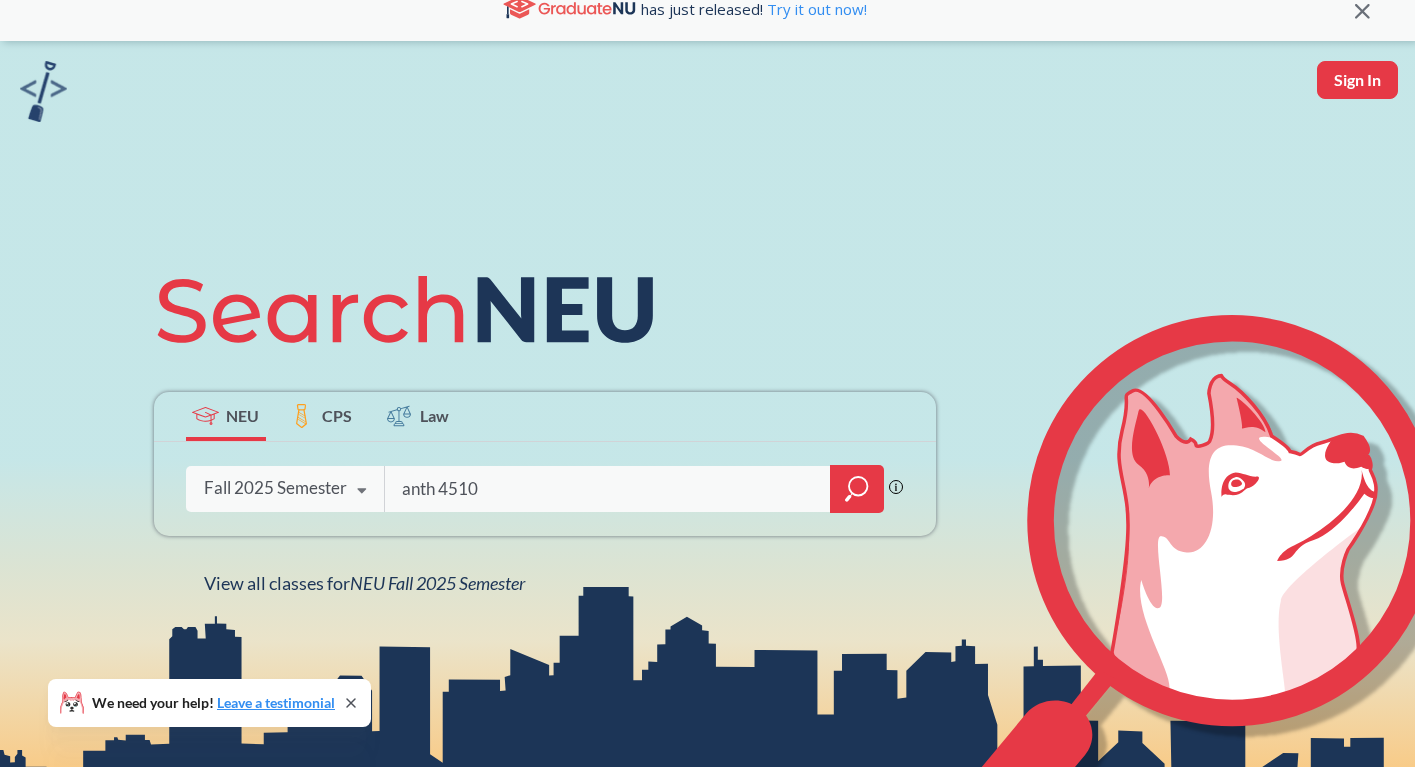 type on "anth 4510" 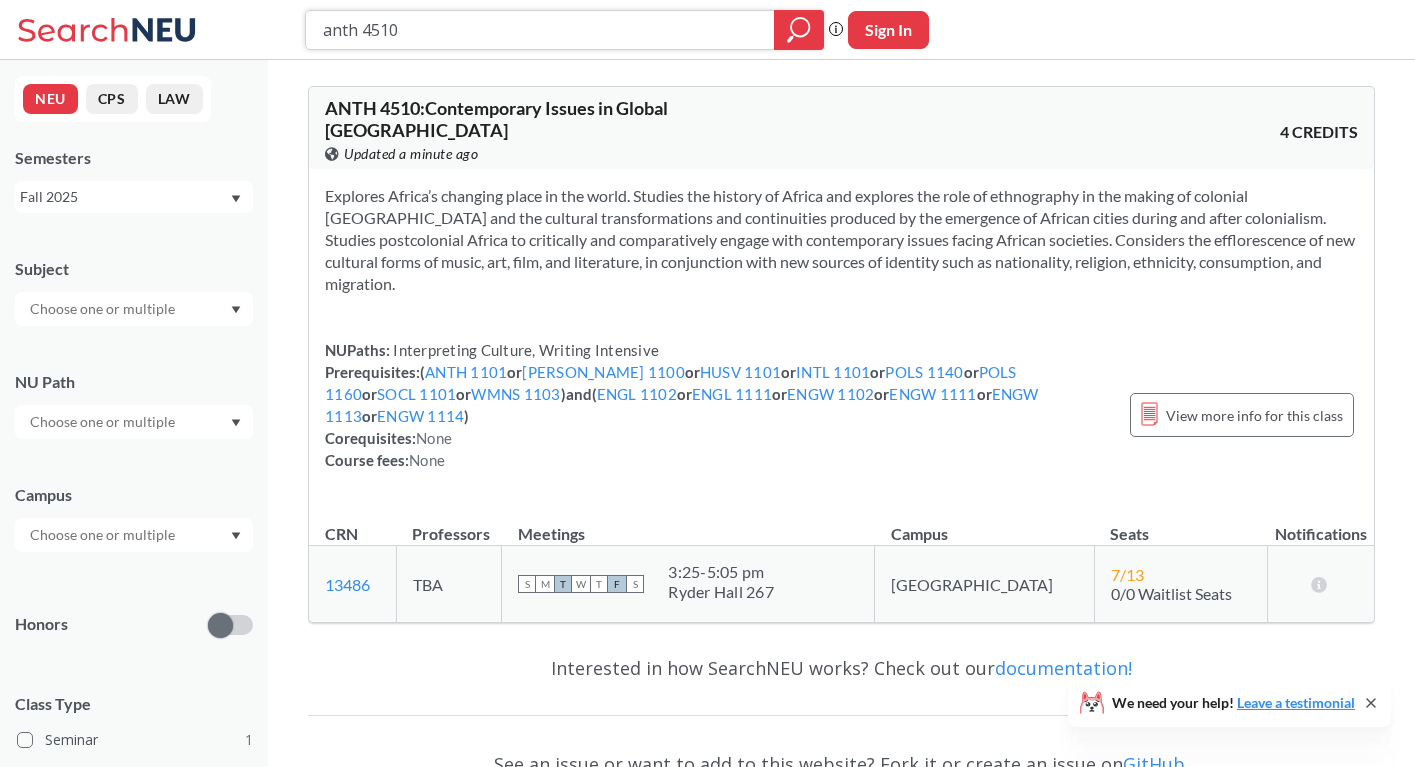 drag, startPoint x: 363, startPoint y: 32, endPoint x: 502, endPoint y: 47, distance: 139.807 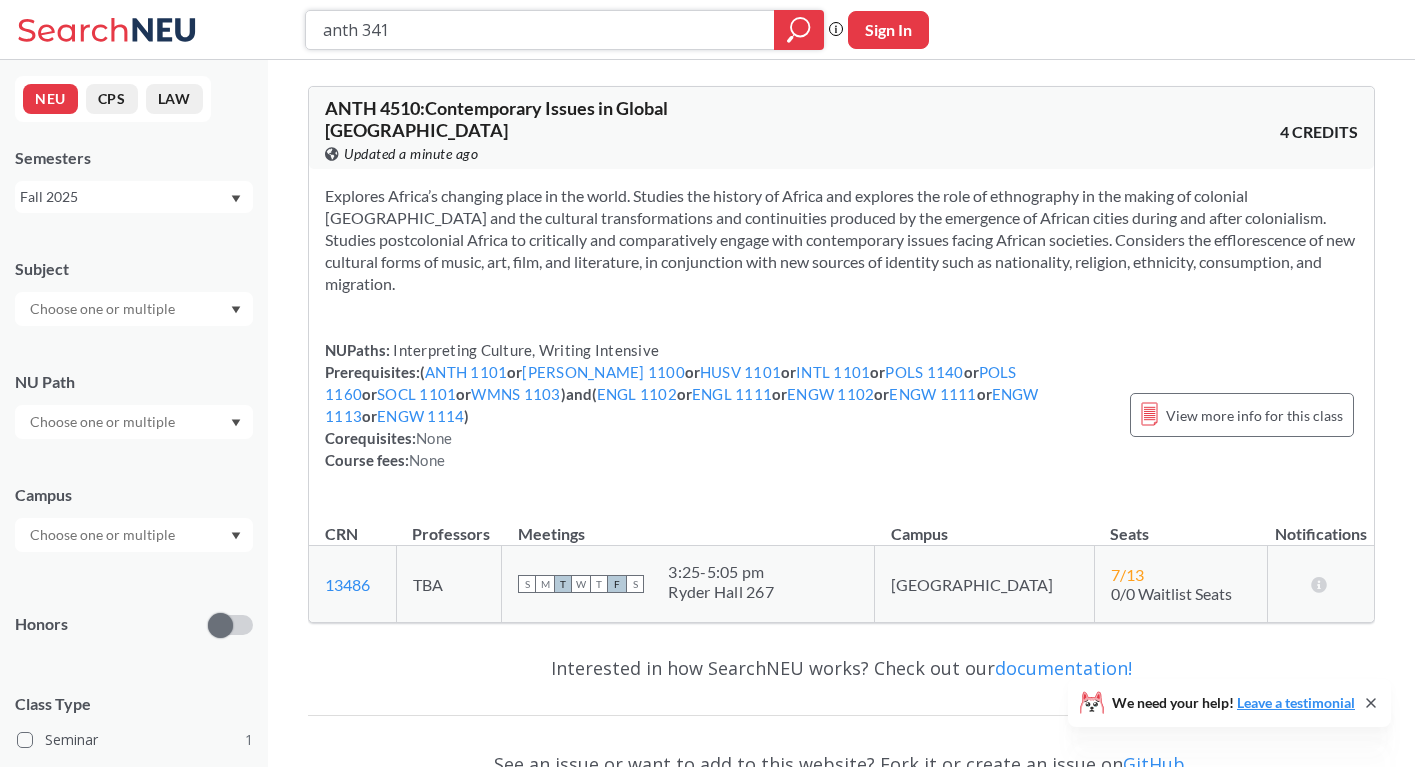 type on "anth 3417" 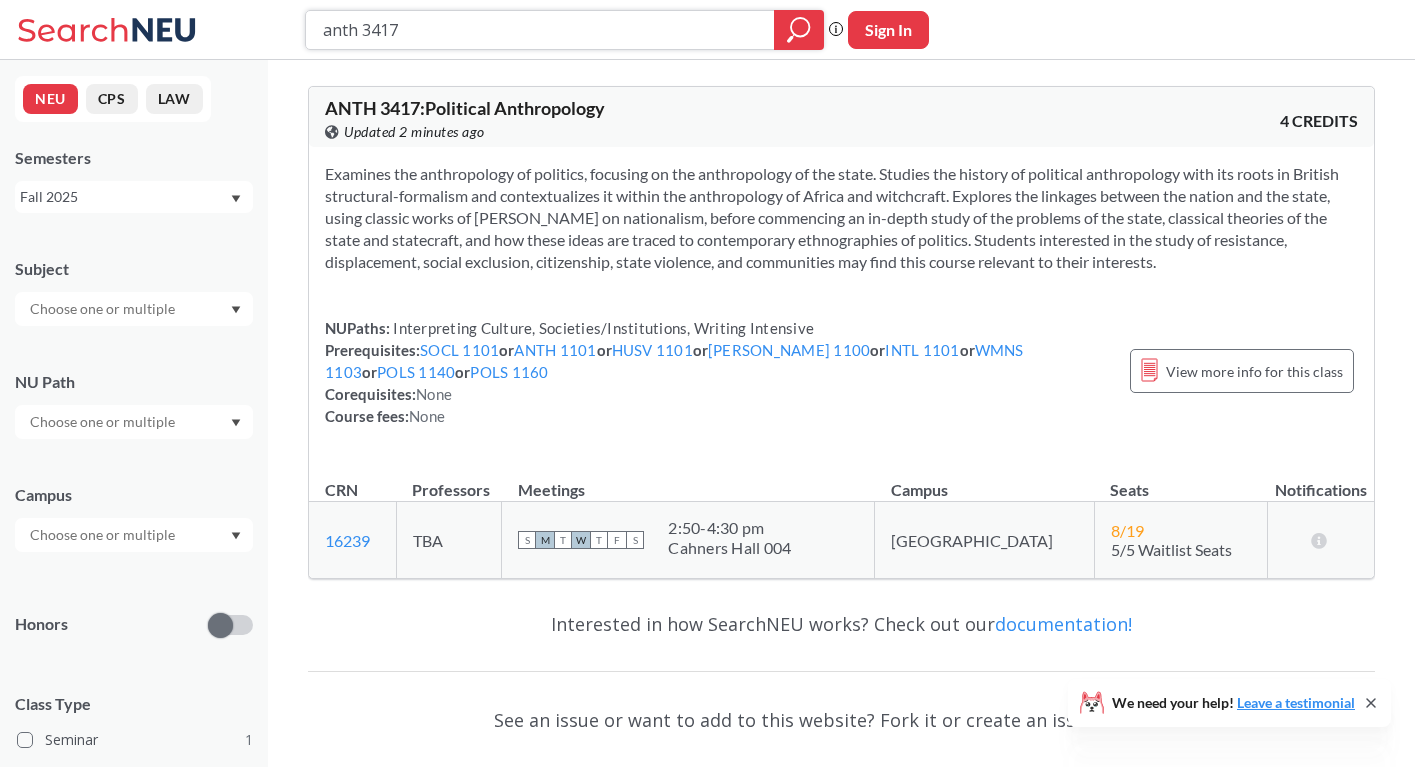drag, startPoint x: 421, startPoint y: 35, endPoint x: 361, endPoint y: 36, distance: 60.00833 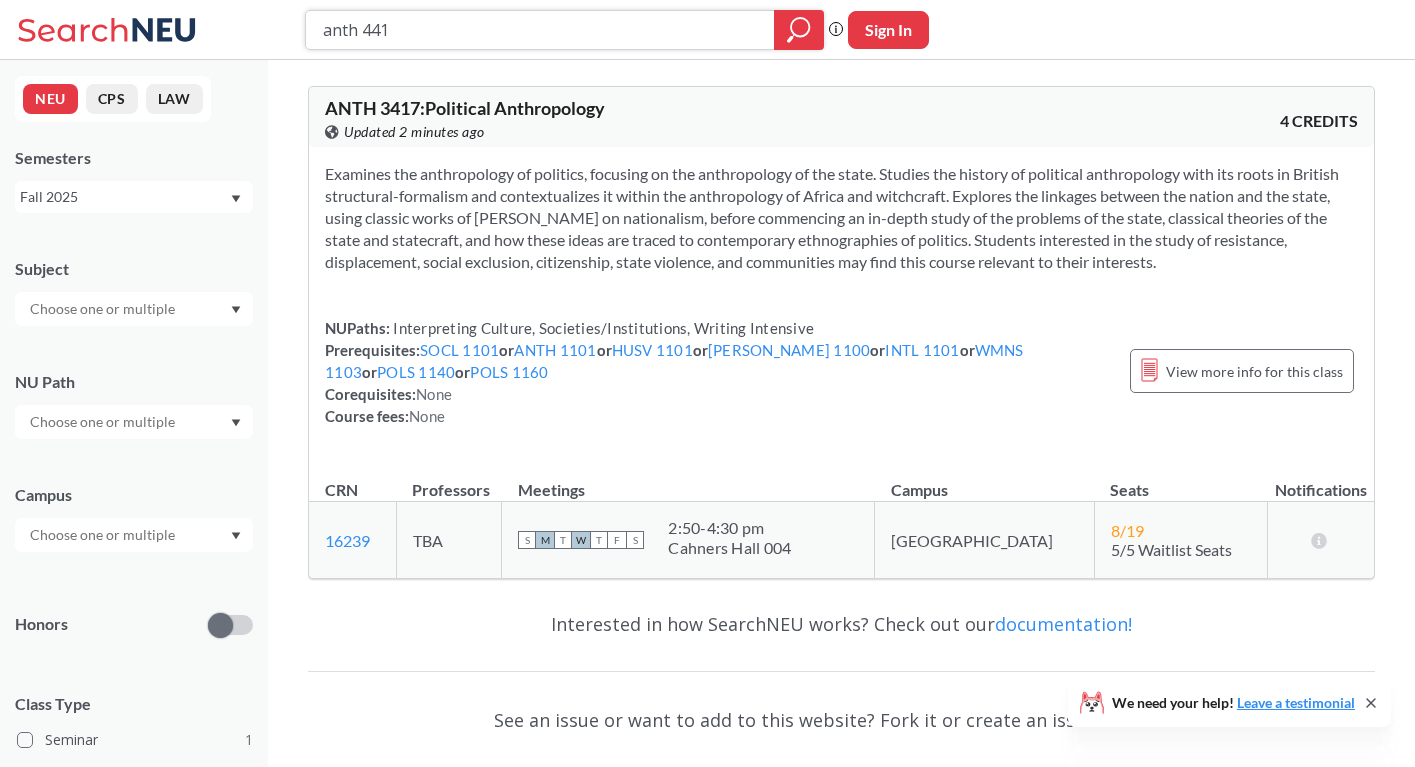 type on "anth 4410" 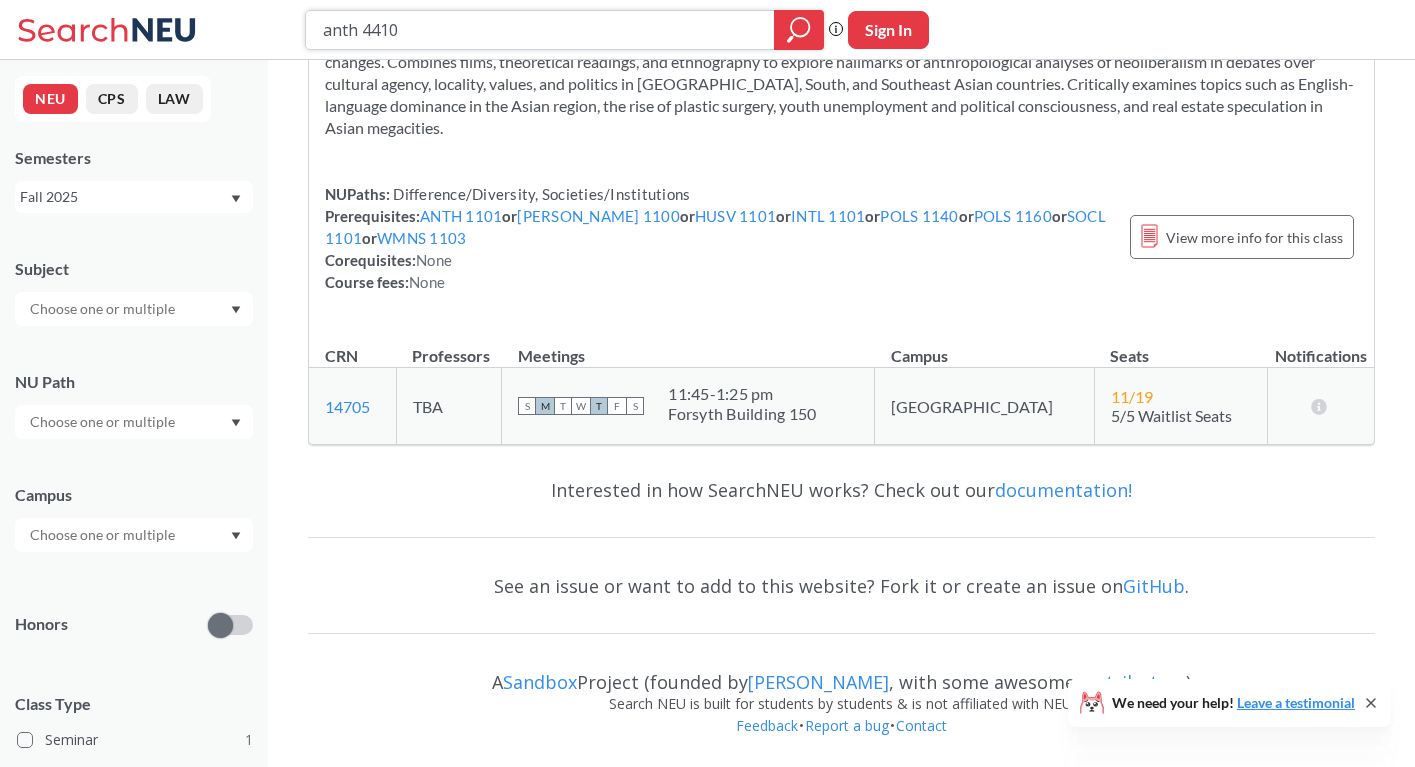 scroll, scrollTop: 0, scrollLeft: 0, axis: both 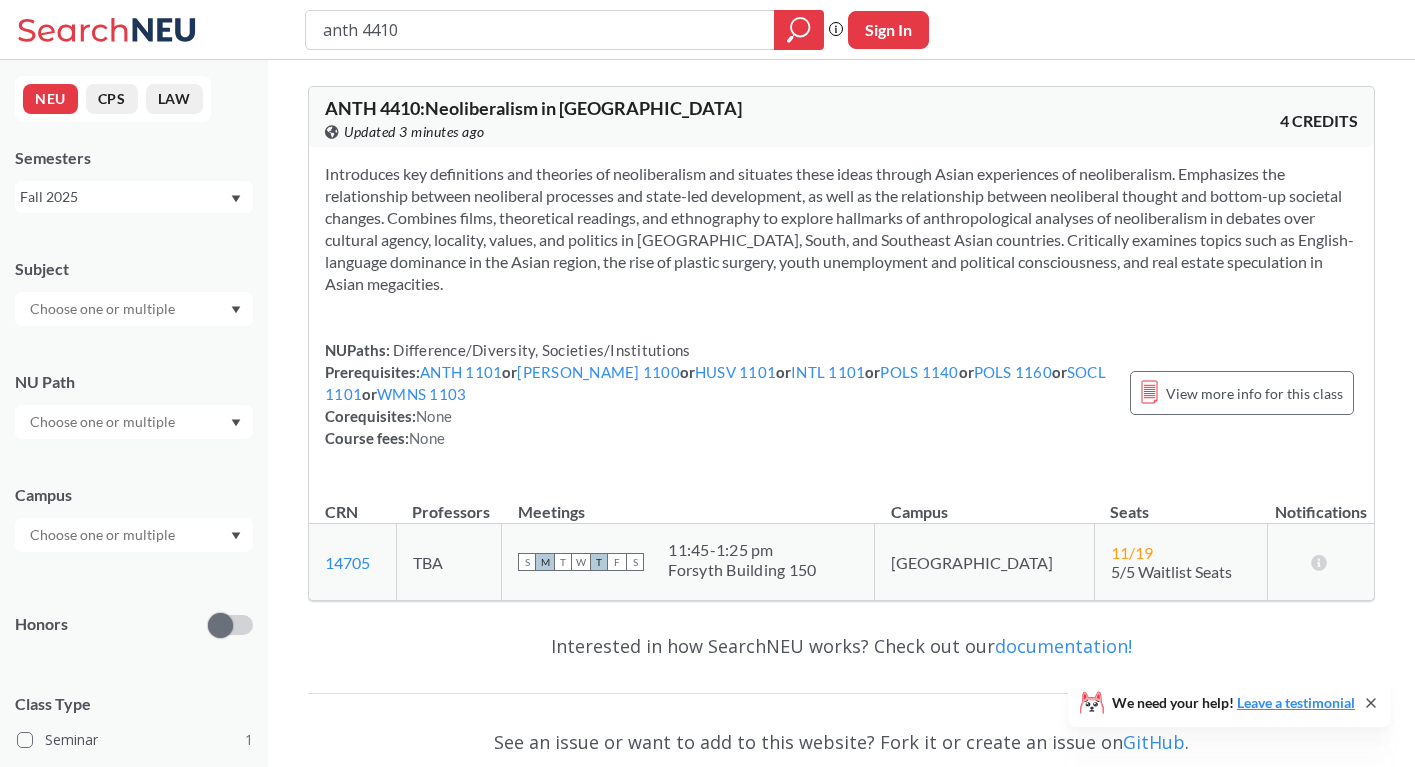 click on "Difference/Diversity, Societies/Institutions" at bounding box center (540, 350) 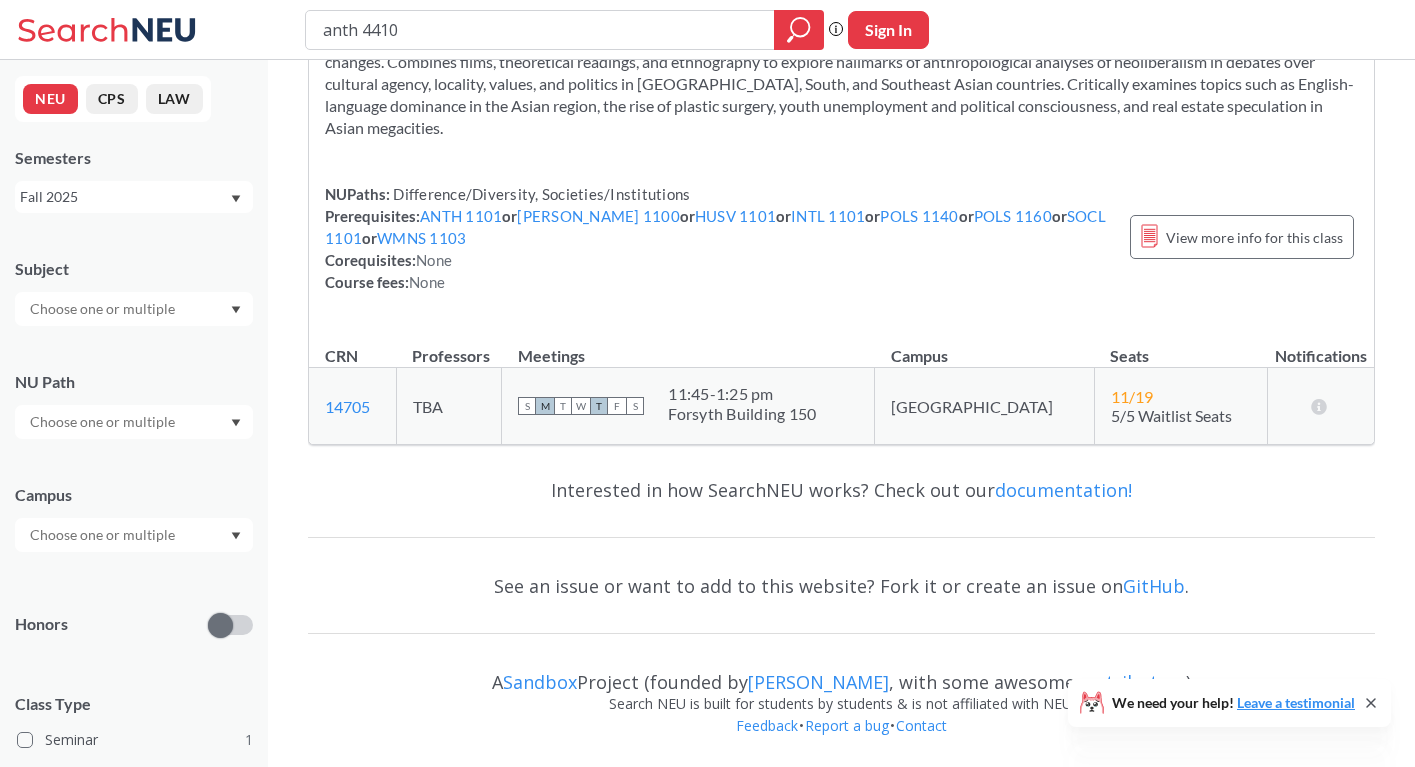 scroll, scrollTop: 0, scrollLeft: 0, axis: both 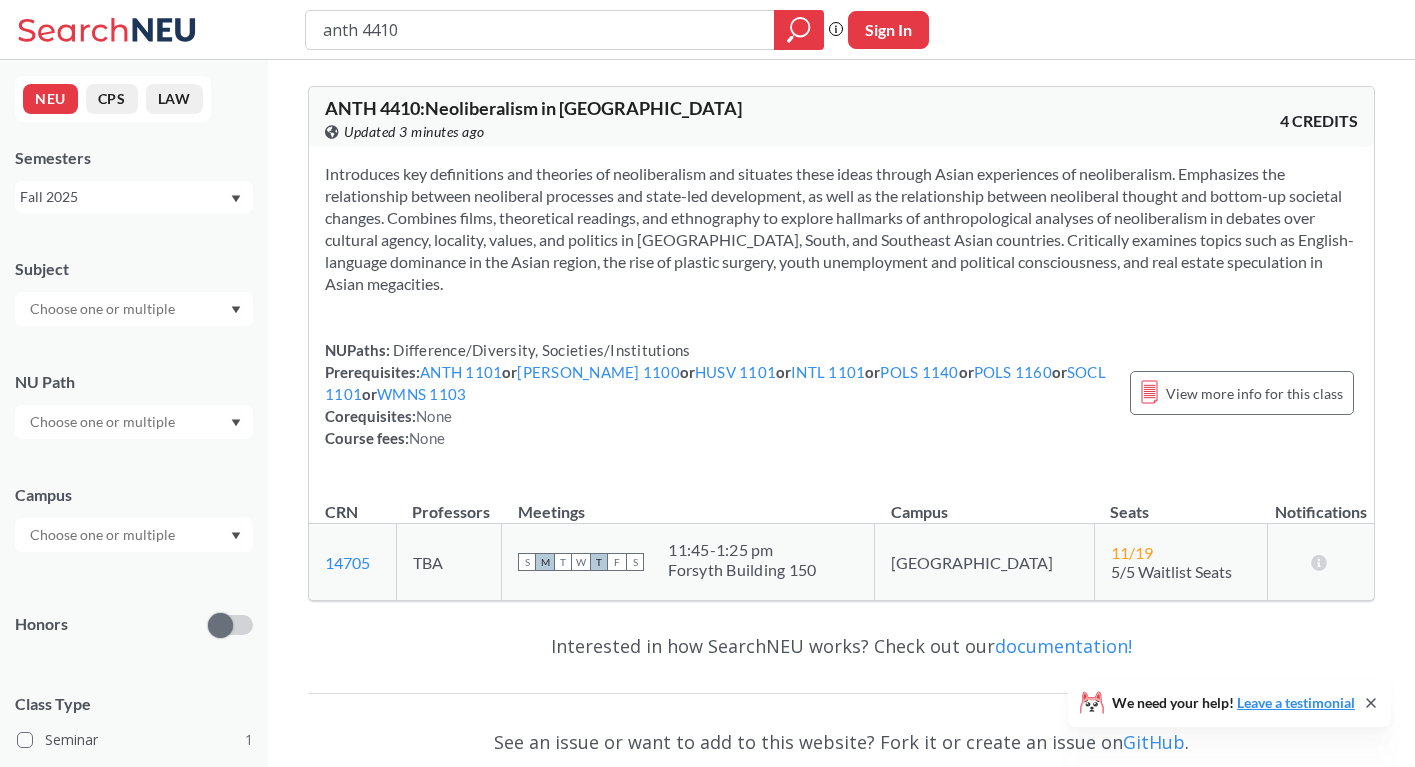 click on "Introduces key definitions and theories of neoliberalism and situates these ideas through Asian experiences of neoliberalism. Emphasizes the relationship between neoliberal processes and state-led development, as well as the relationship between neoliberal thought and bottom-up societal changes. Combines films, theoretical readings, and ethnography to explore hallmarks of anthropological analyses of neoliberalism in debates over cultural agency, locality, values, and politics in East, South, and Southeast Asian countries. Critically examines topics such as English-language dominance in the Asian region, the rise of plastic surgery, youth unemployment and political consciousness, and real estate speculation in Asian megacities." at bounding box center (841, 229) 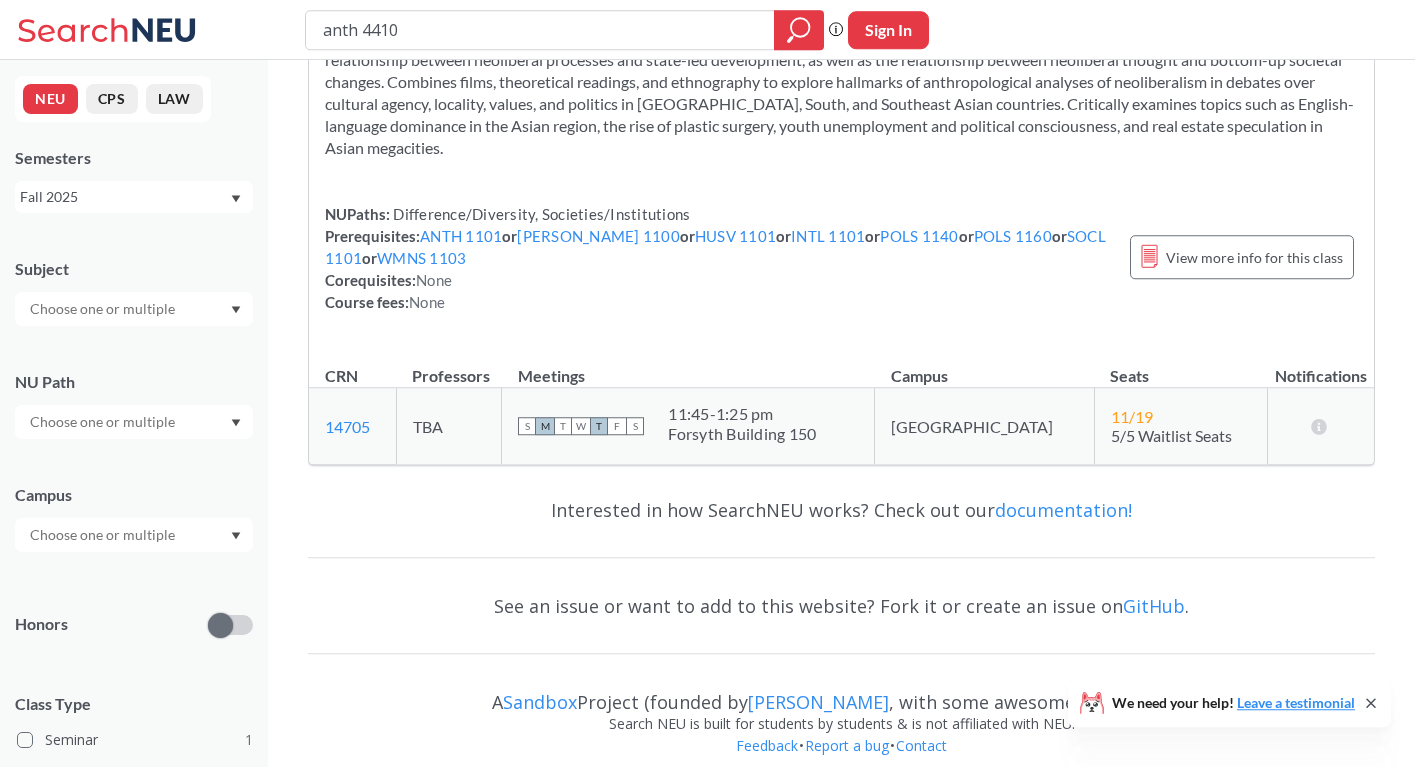 scroll, scrollTop: 0, scrollLeft: 0, axis: both 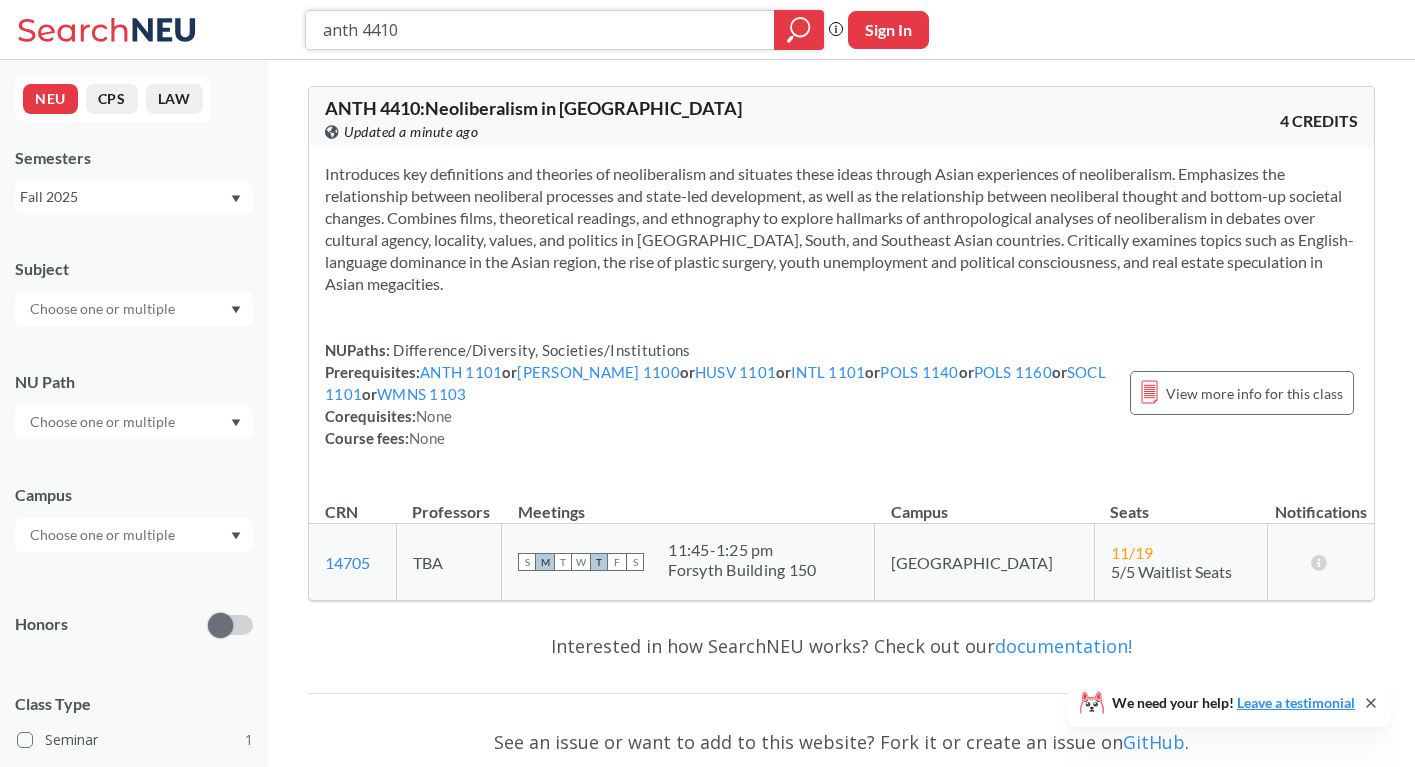 drag, startPoint x: 371, startPoint y: 32, endPoint x: 433, endPoint y: 25, distance: 62.39391 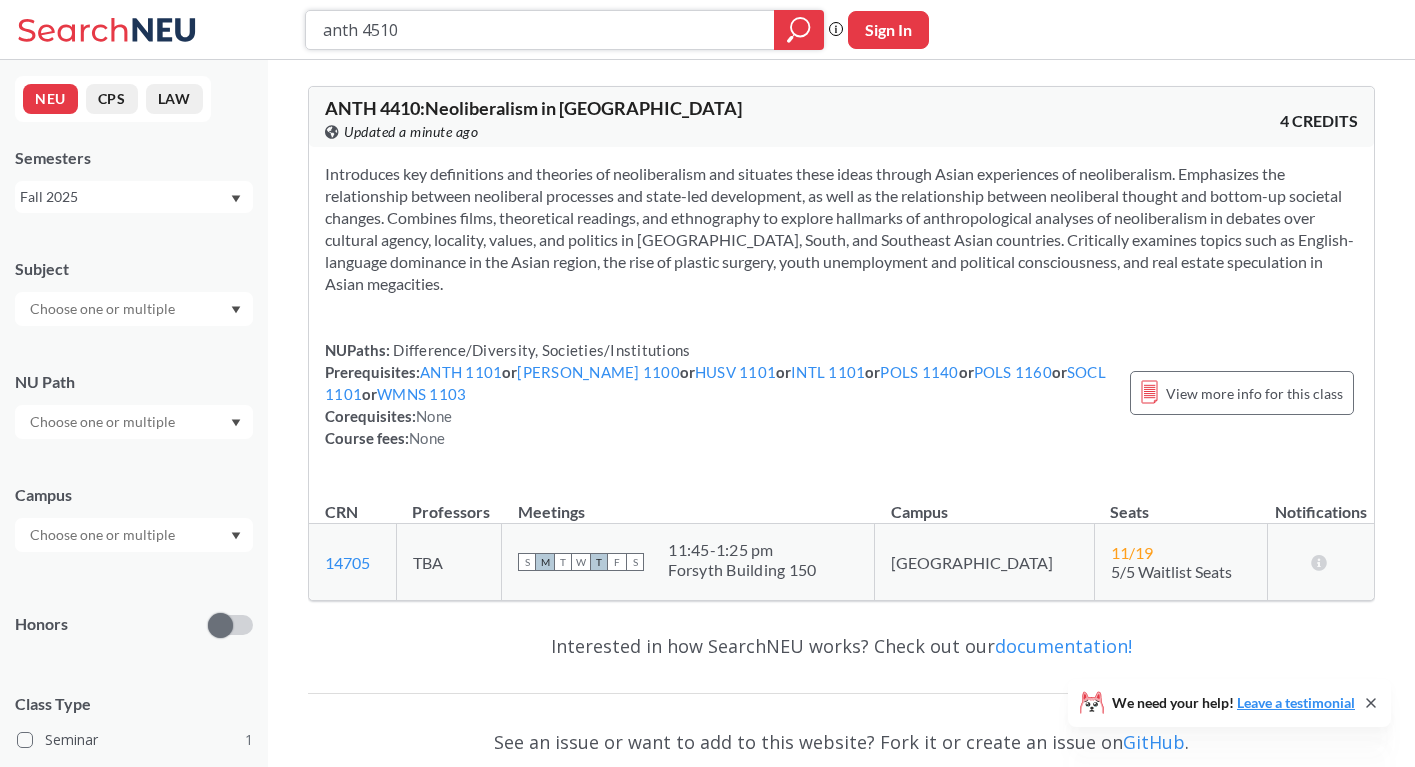 type on "anth 4510" 